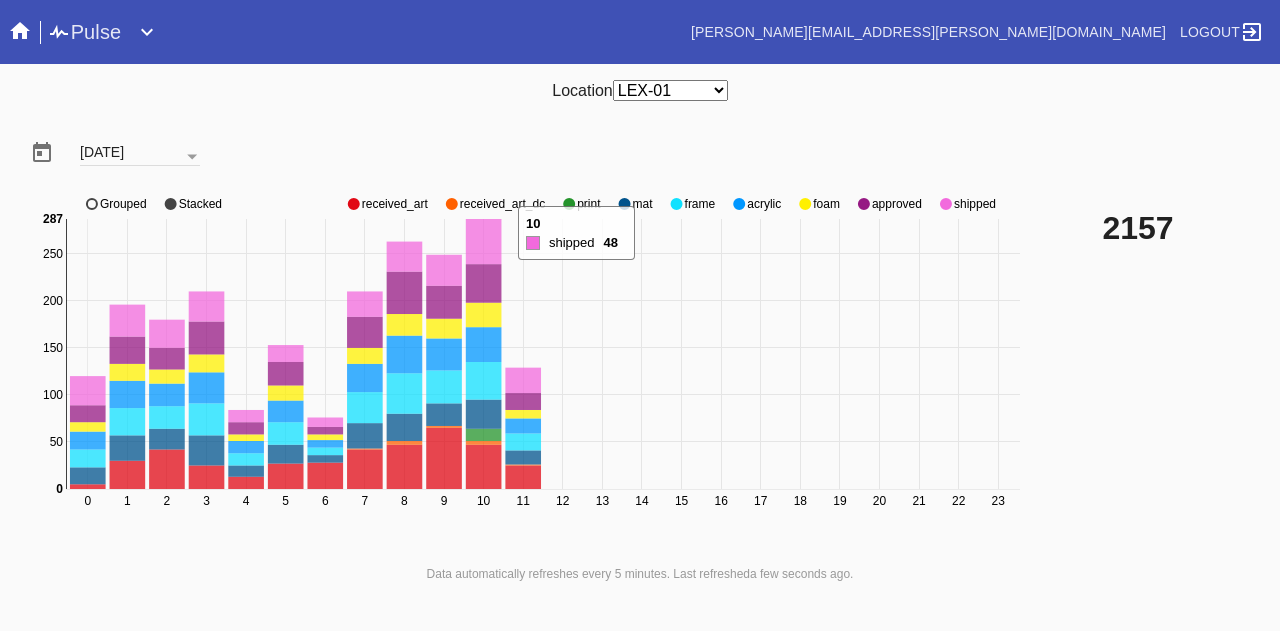 scroll, scrollTop: 0, scrollLeft: 0, axis: both 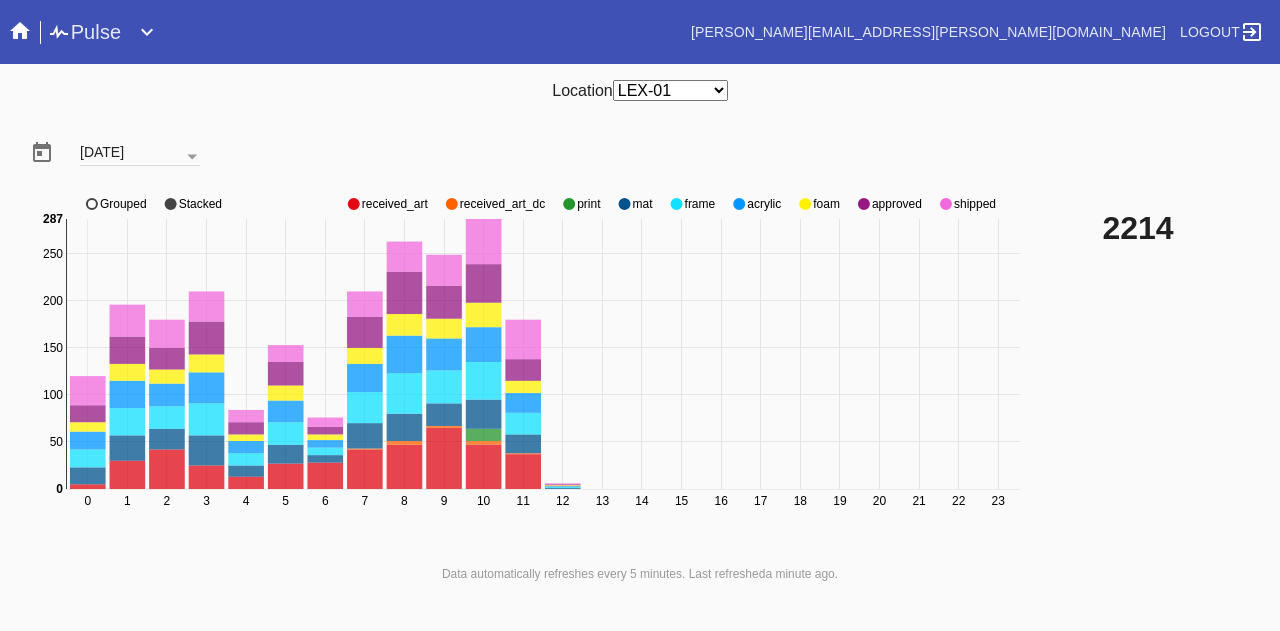 click on "approved" 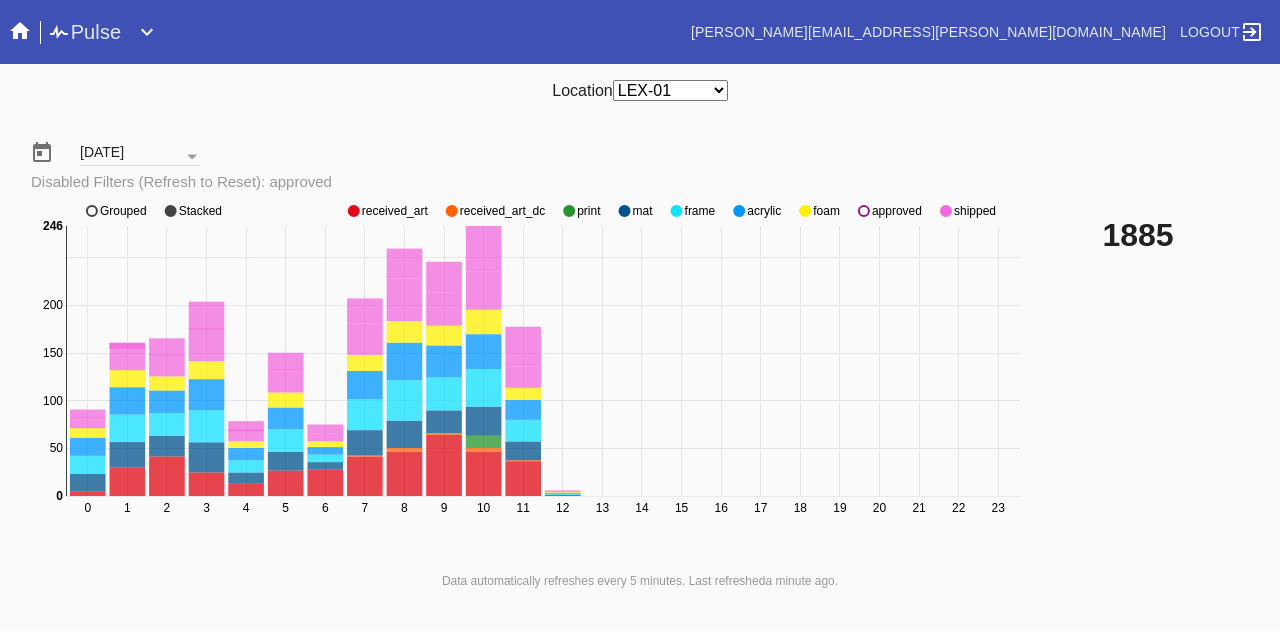 click on "0 1 2 3 4 5 6 7 8 9 10 11 12 13 14 15 16 17 18 19 20 21 22 23 0 50 100 150 200 250 0 246 received_art received_art_dc print mat frame acrylic foam approved shipped Grouped Stacked" 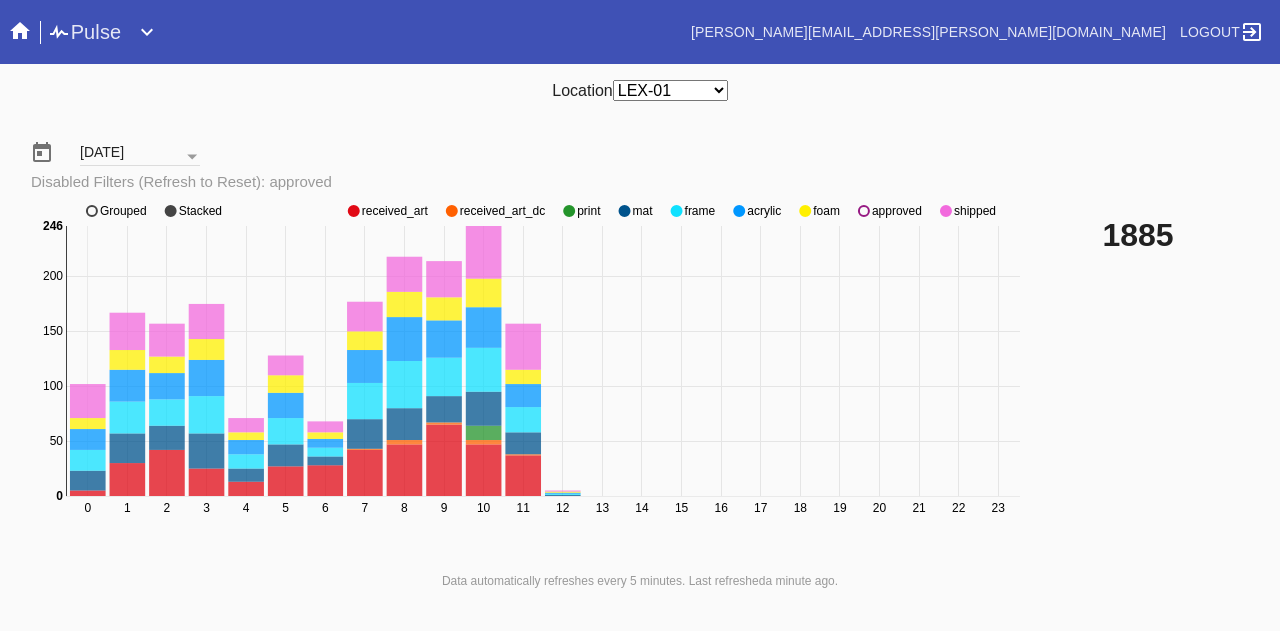 click on "approved" 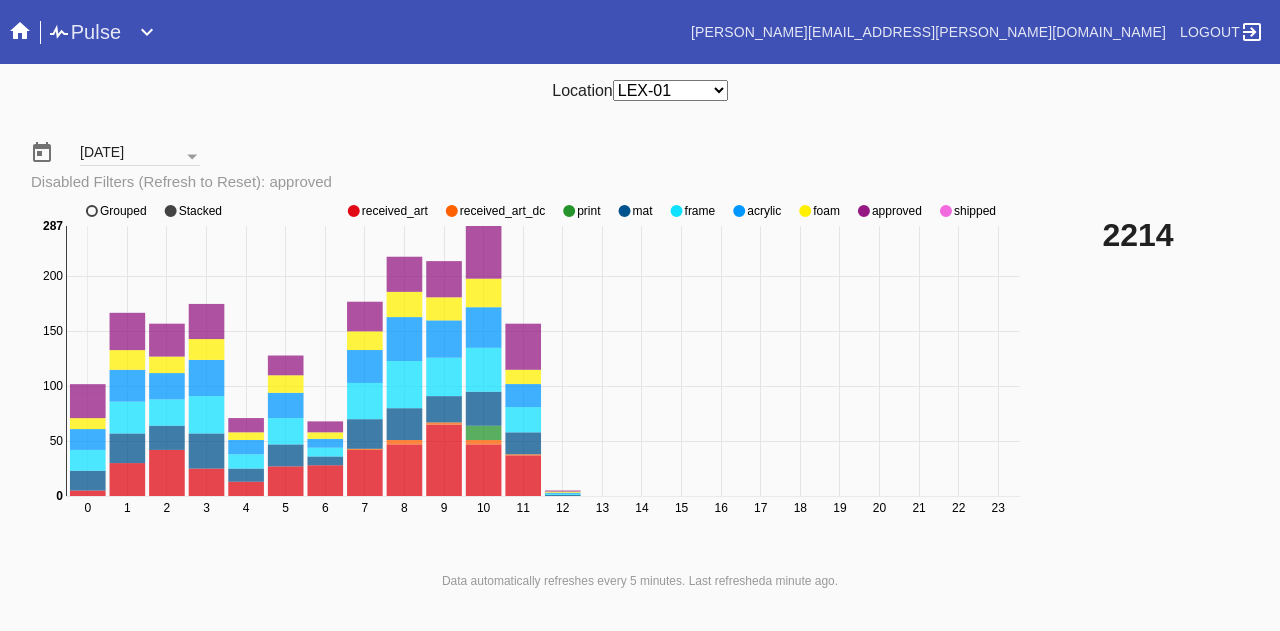 click on "approved" 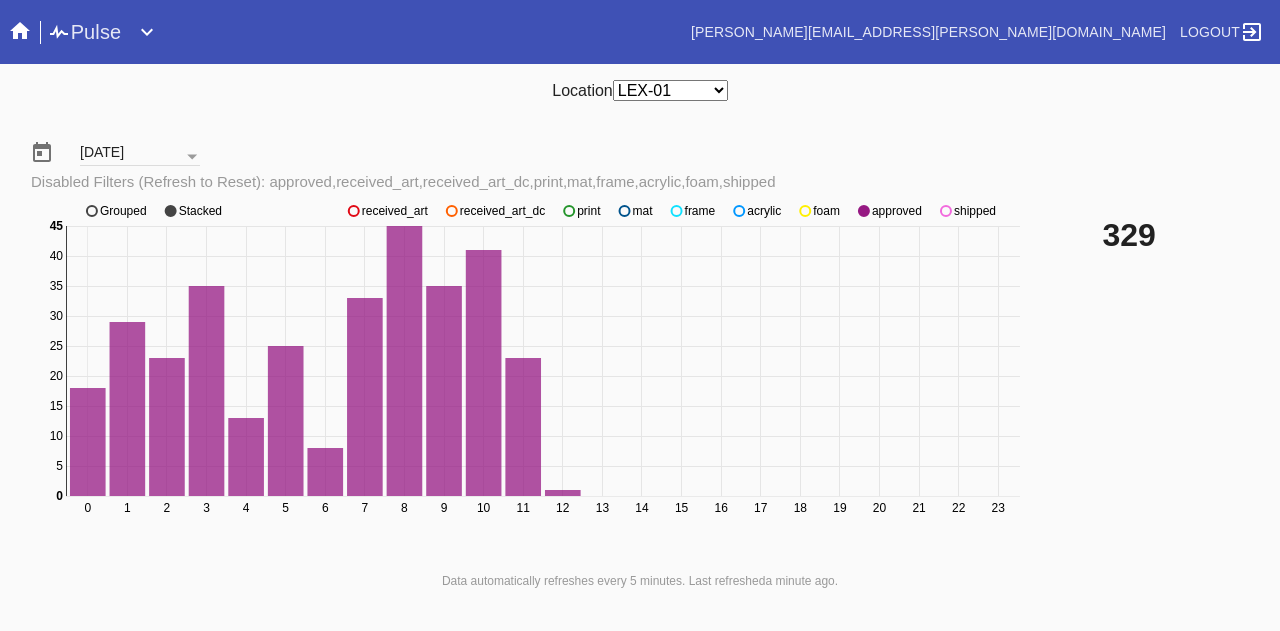click on "shipped" 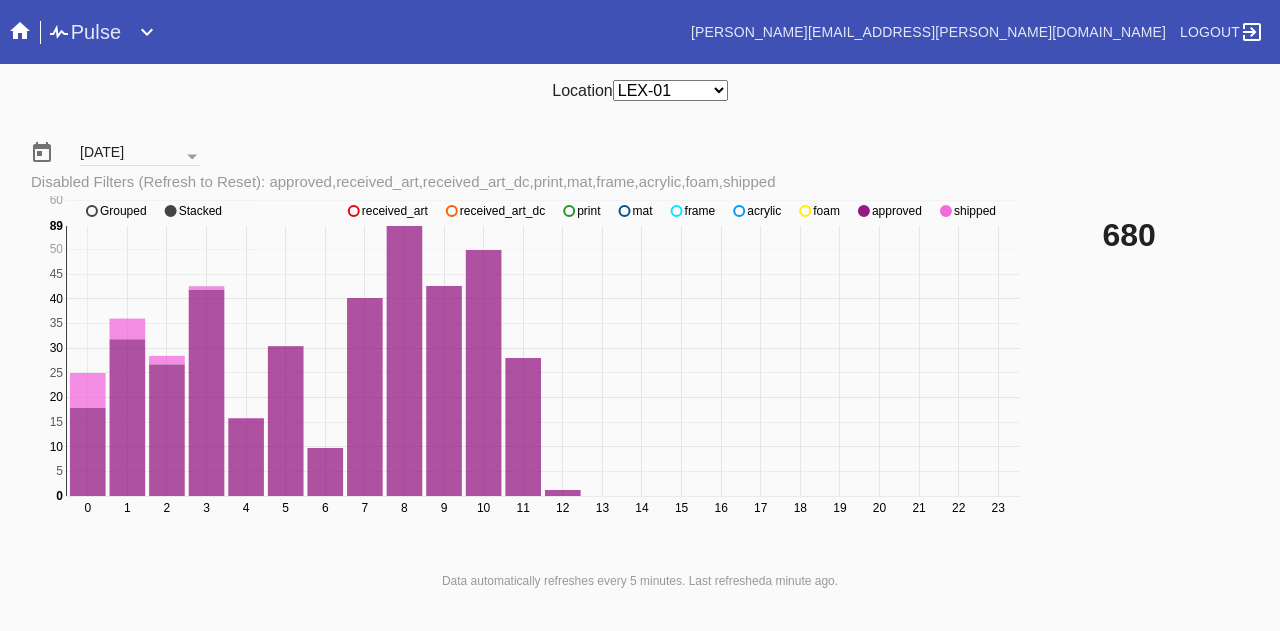 click on "shipped" 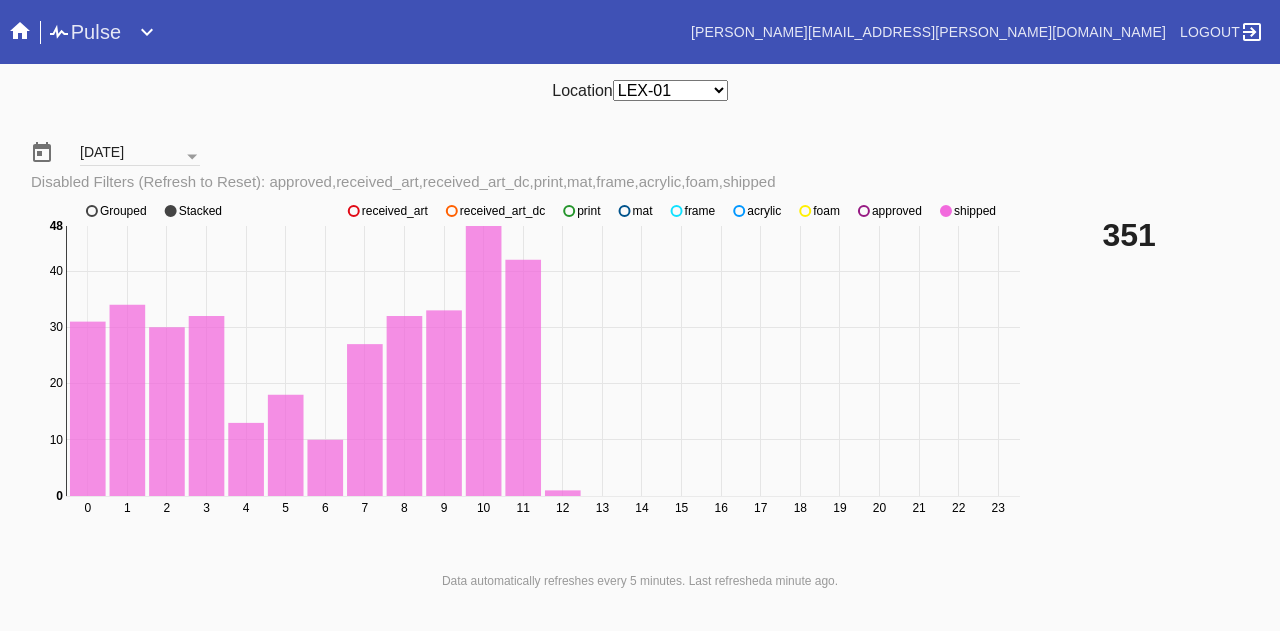 click on "approved" 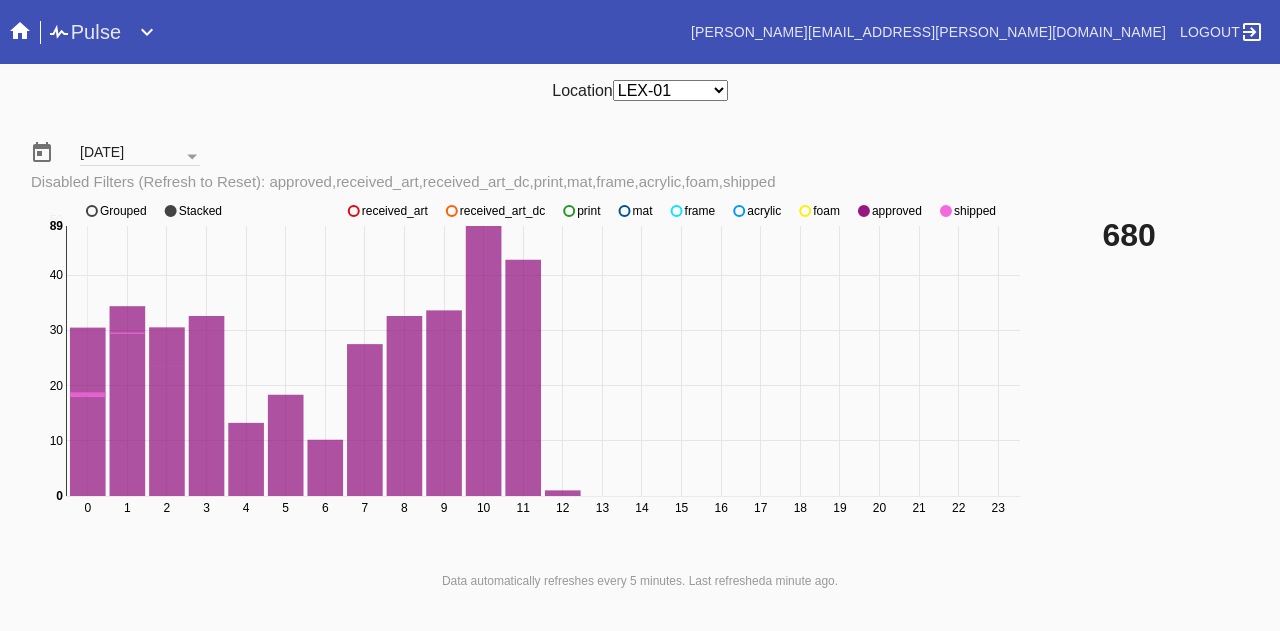 click on "approved" 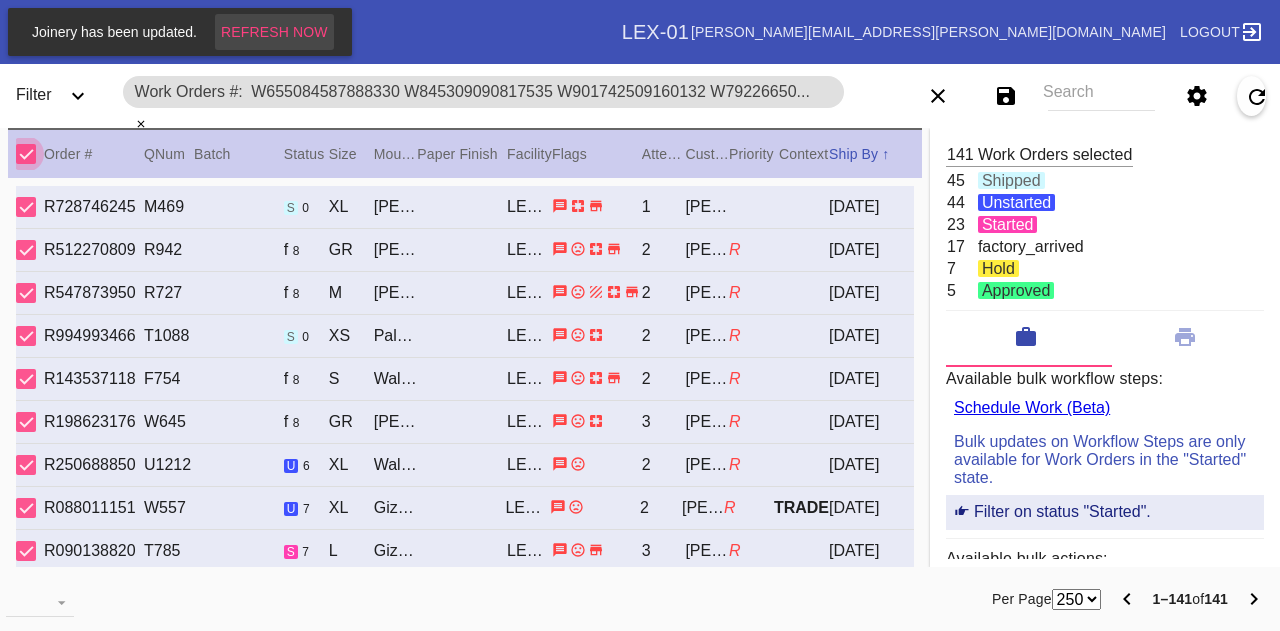 scroll, scrollTop: 0, scrollLeft: 0, axis: both 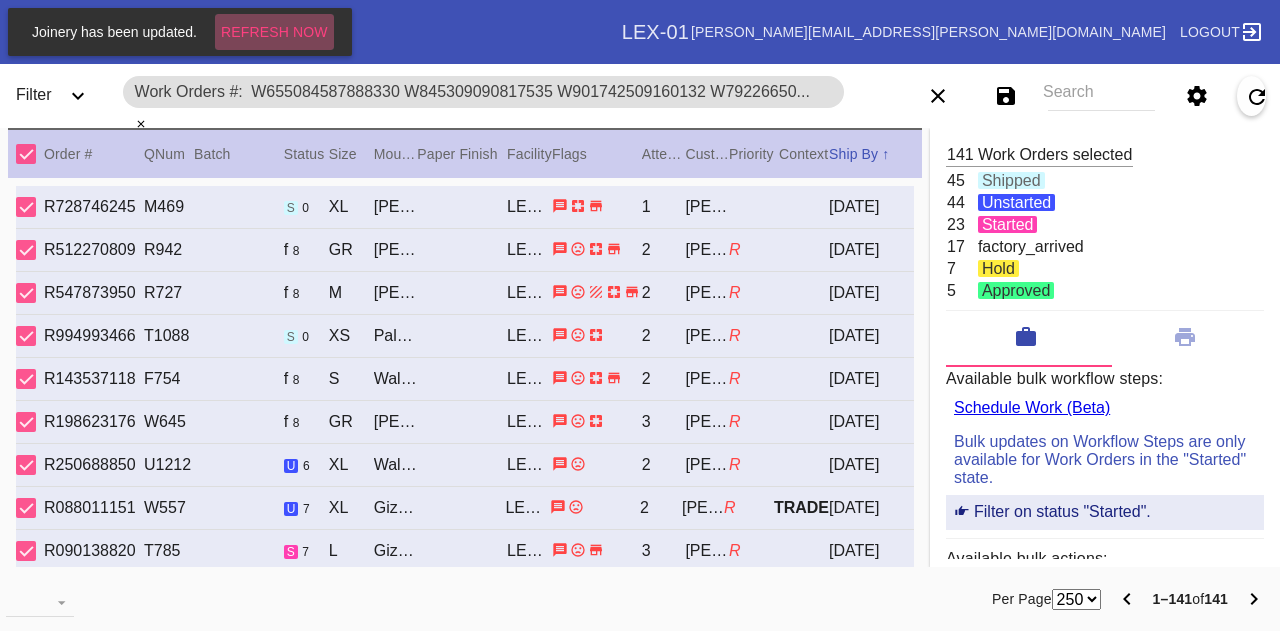 click on "Refresh Now" at bounding box center [274, 32] 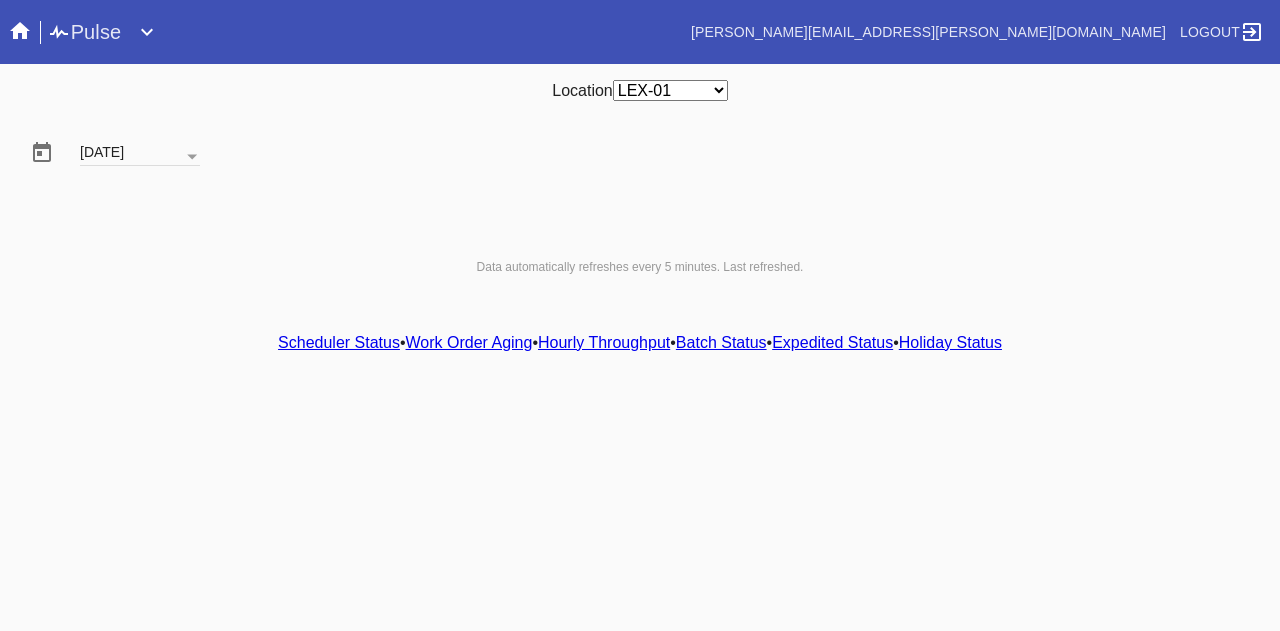 scroll, scrollTop: 0, scrollLeft: 0, axis: both 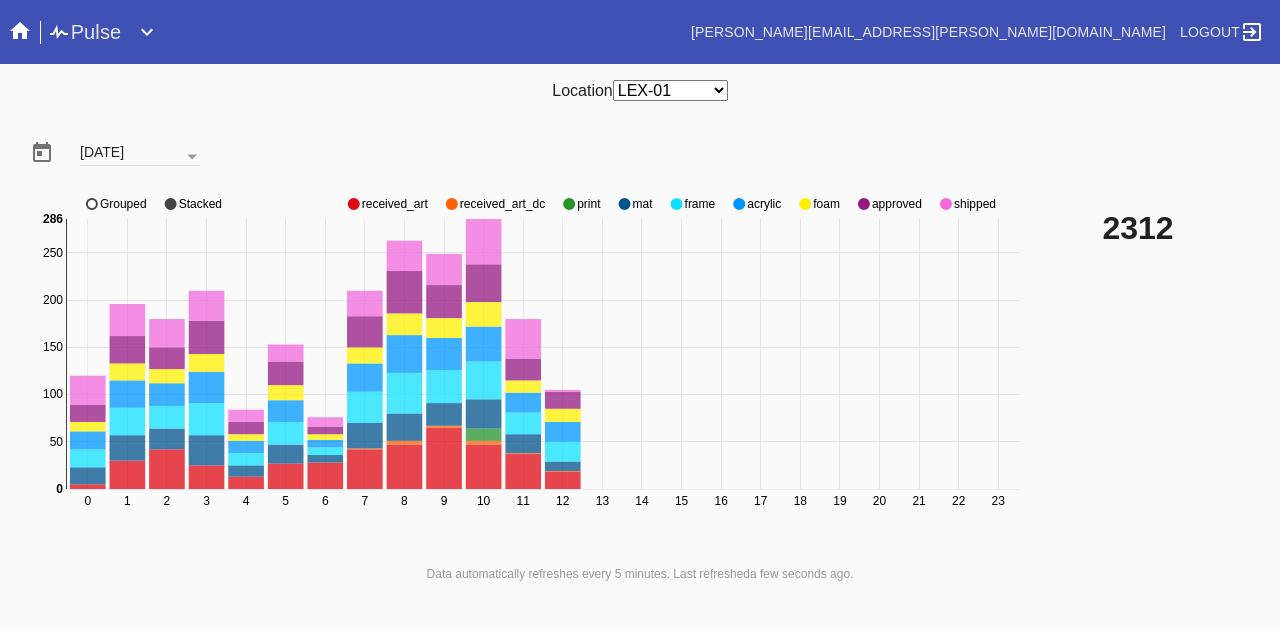 click 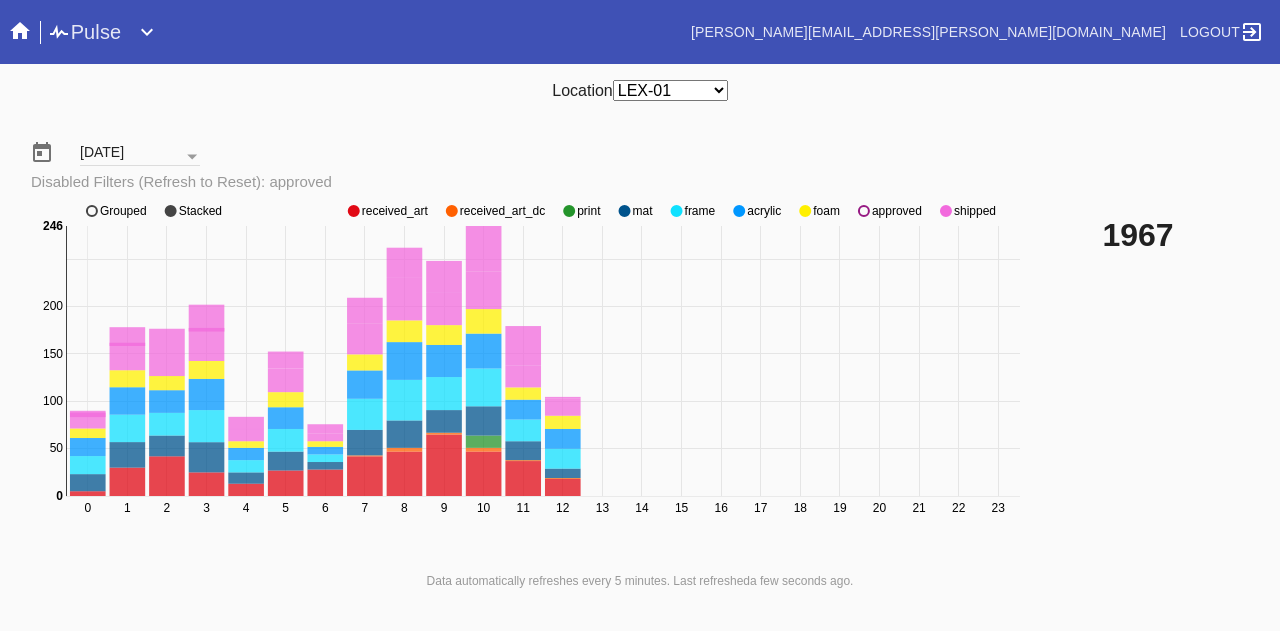 click 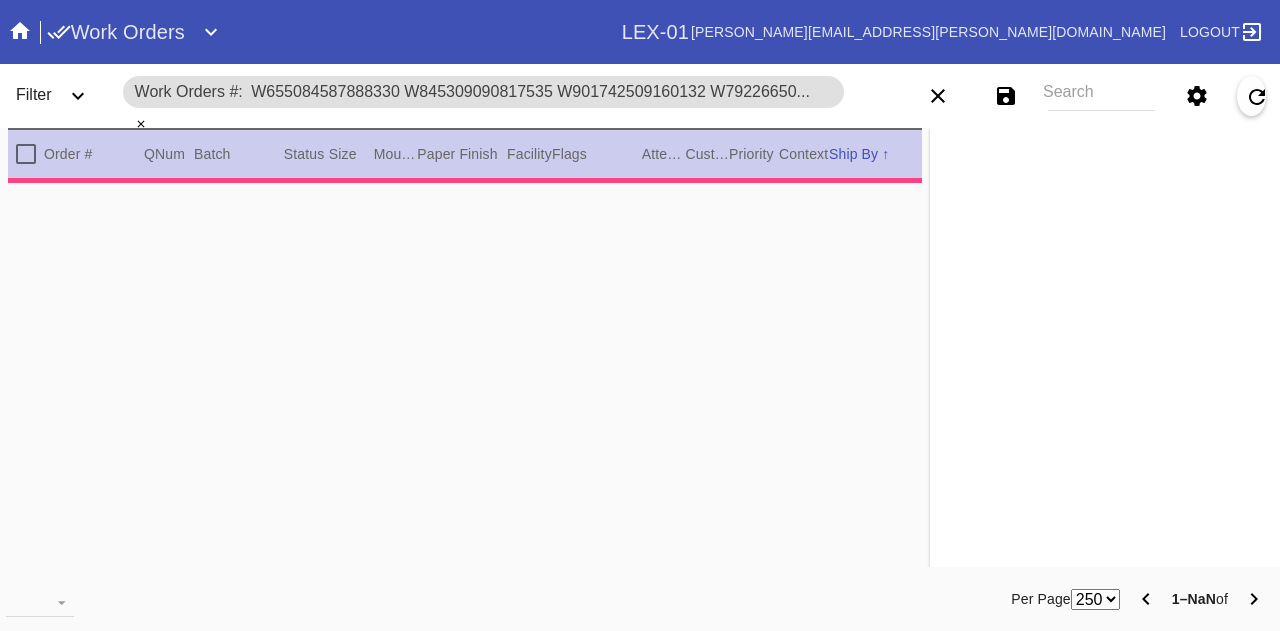 scroll, scrollTop: 0, scrollLeft: 0, axis: both 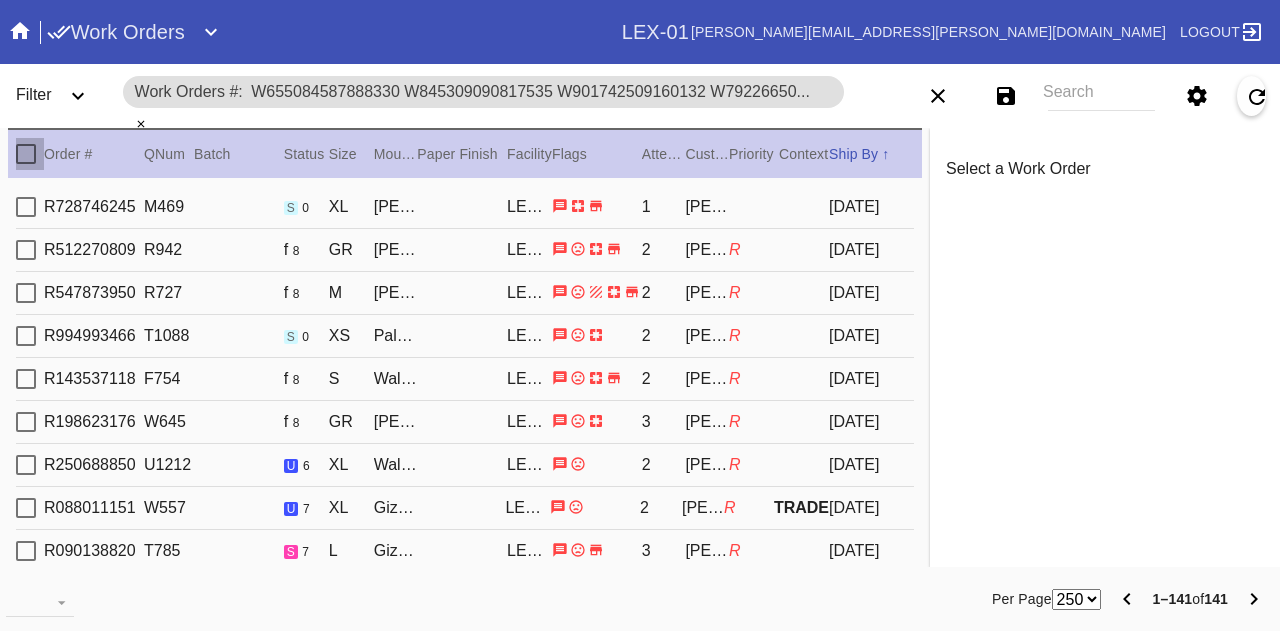 click at bounding box center [26, 154] 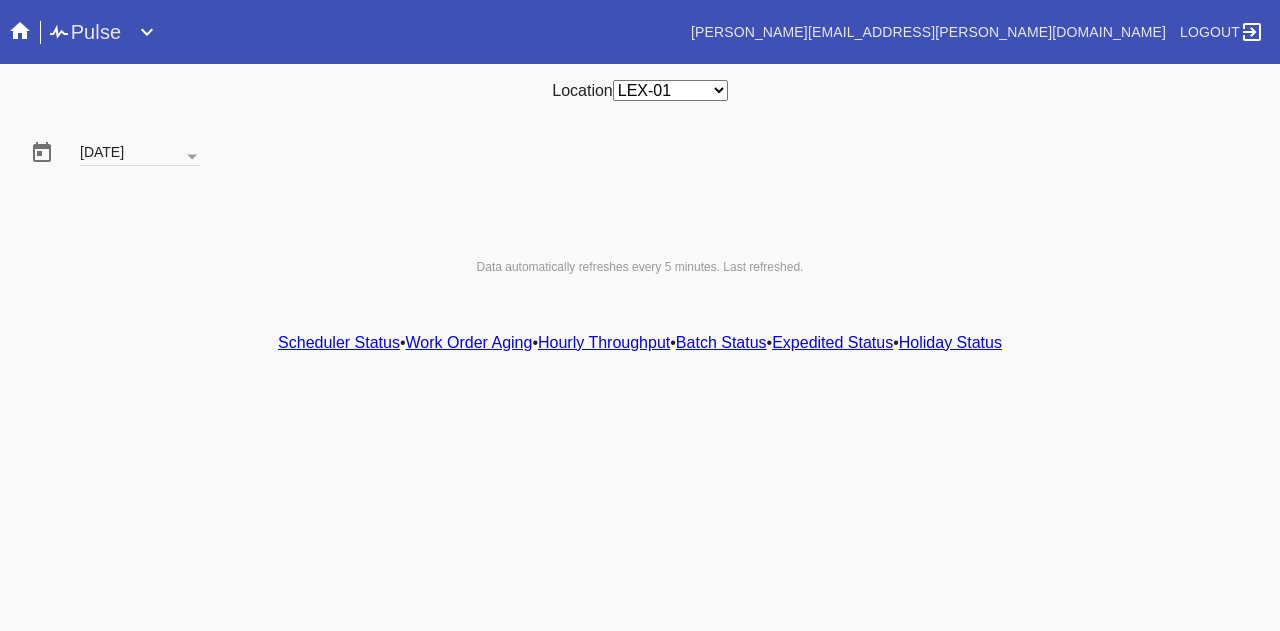 scroll, scrollTop: 0, scrollLeft: 0, axis: both 